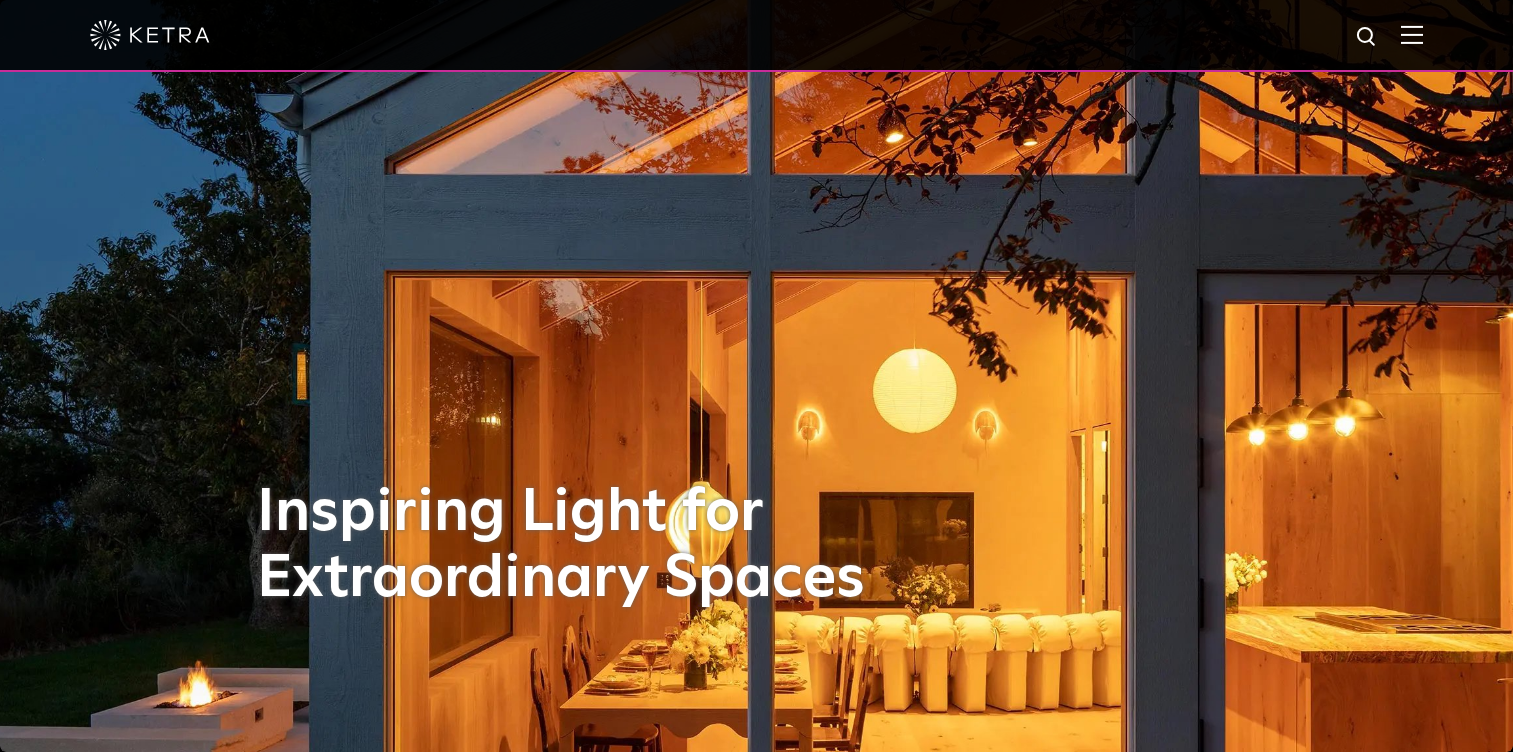 scroll, scrollTop: 0, scrollLeft: 0, axis: both 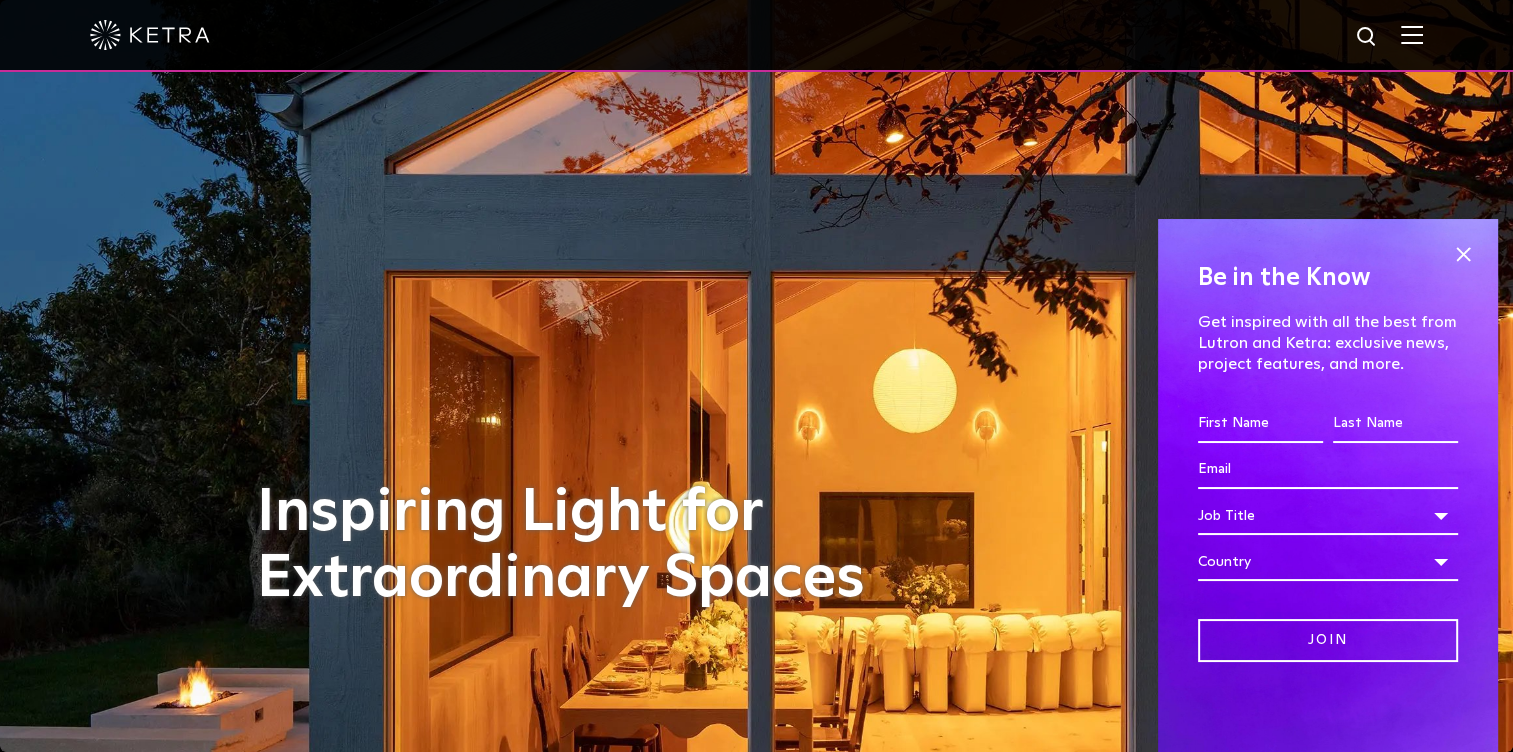 click at bounding box center [1412, 34] 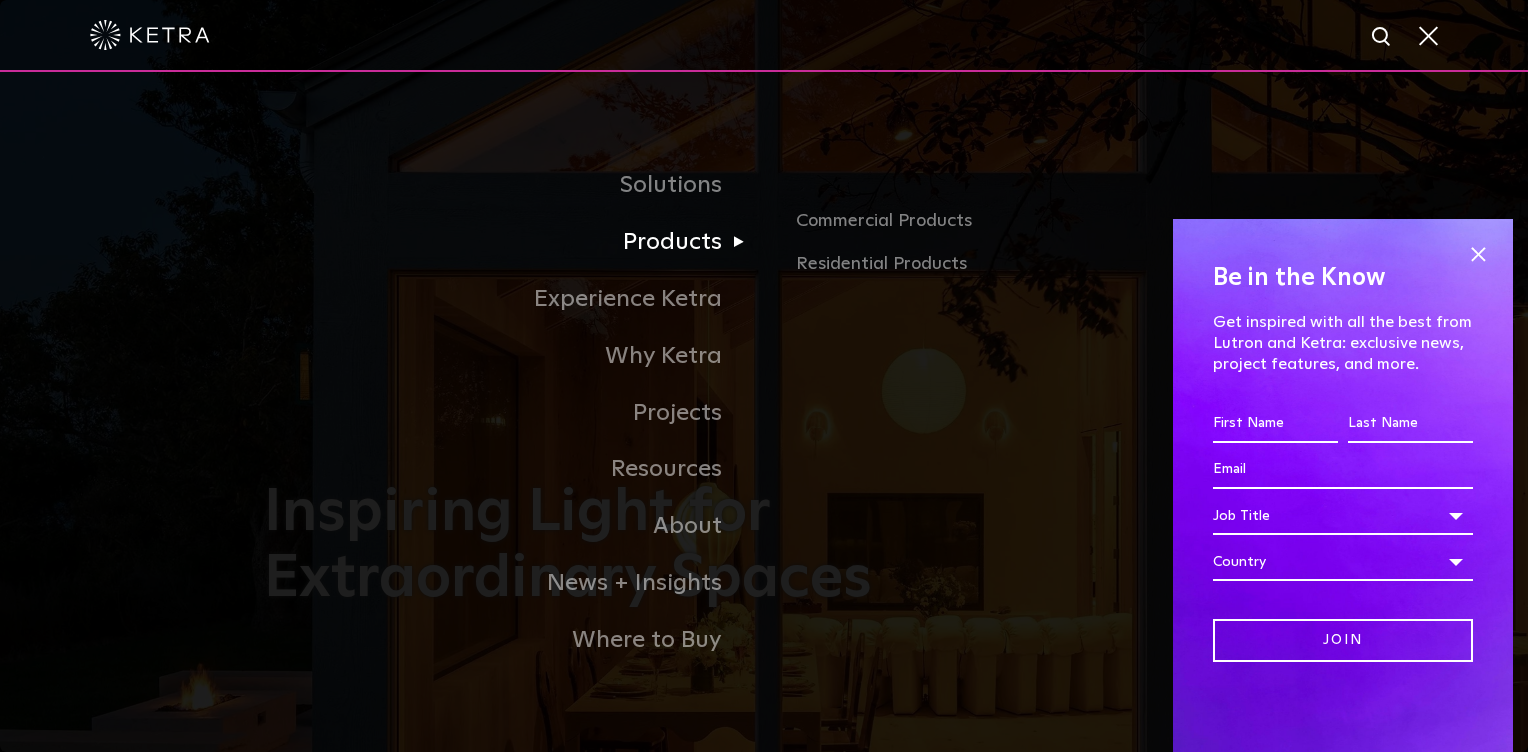 click on "Products" at bounding box center (514, 242) 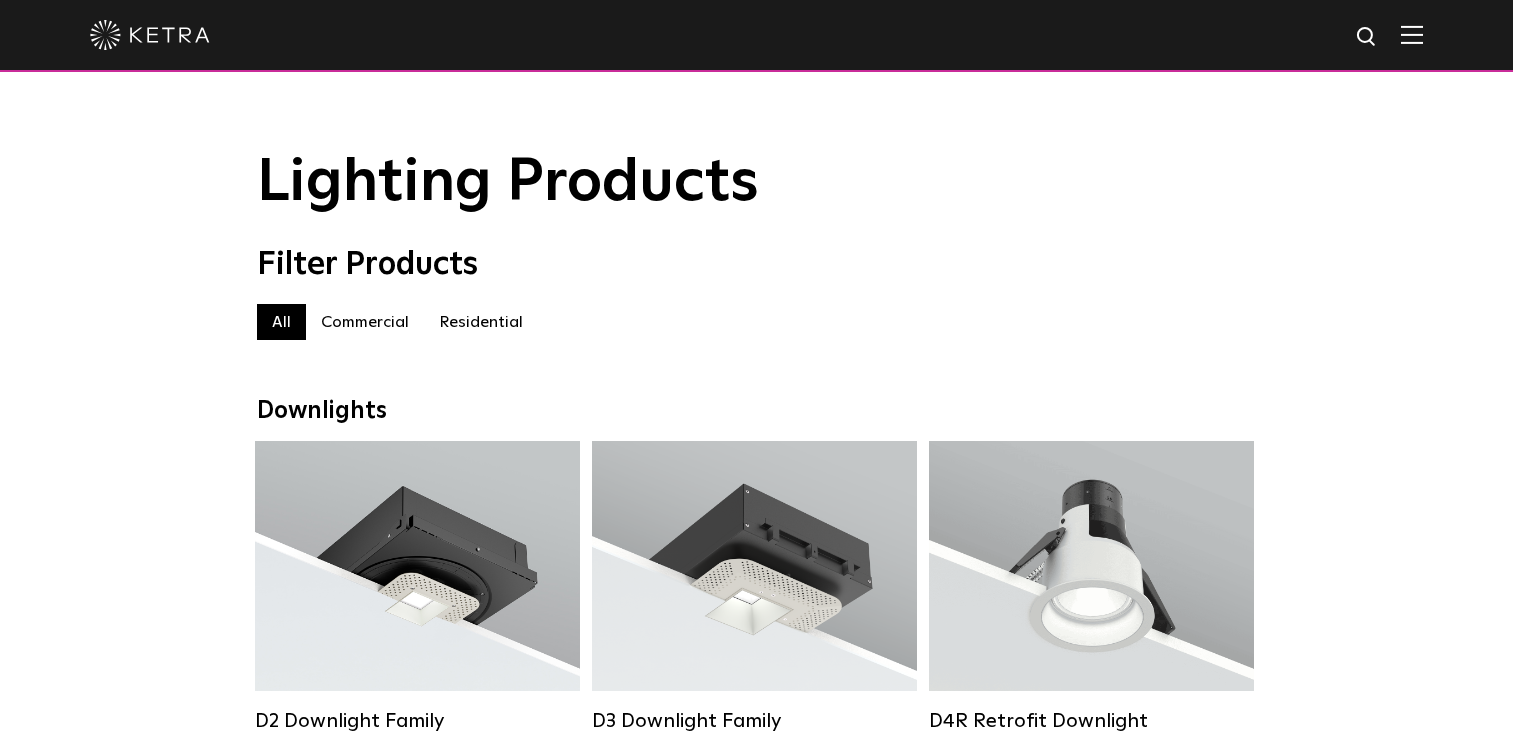 scroll, scrollTop: 0, scrollLeft: 0, axis: both 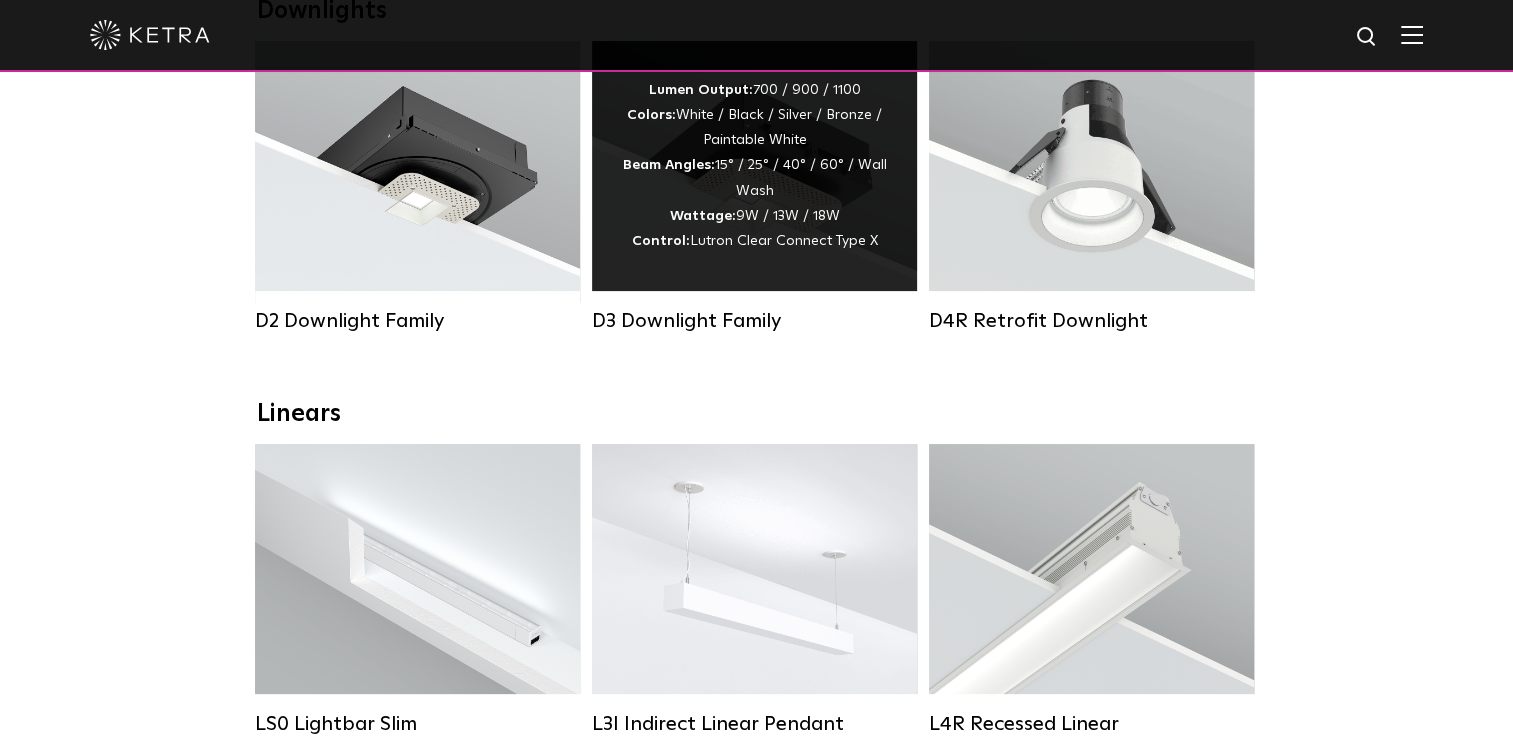 click on "Lumen Output:  700 / 900 / 1100 Colors:  White / Black / Silver / Bronze / Paintable White Beam Angles:  15° / 25° / 40° / 60° / Wall Wash Wattage:  9W / 13W / 18W Control:  Lutron Clear Connect Type X" at bounding box center (754, 166) 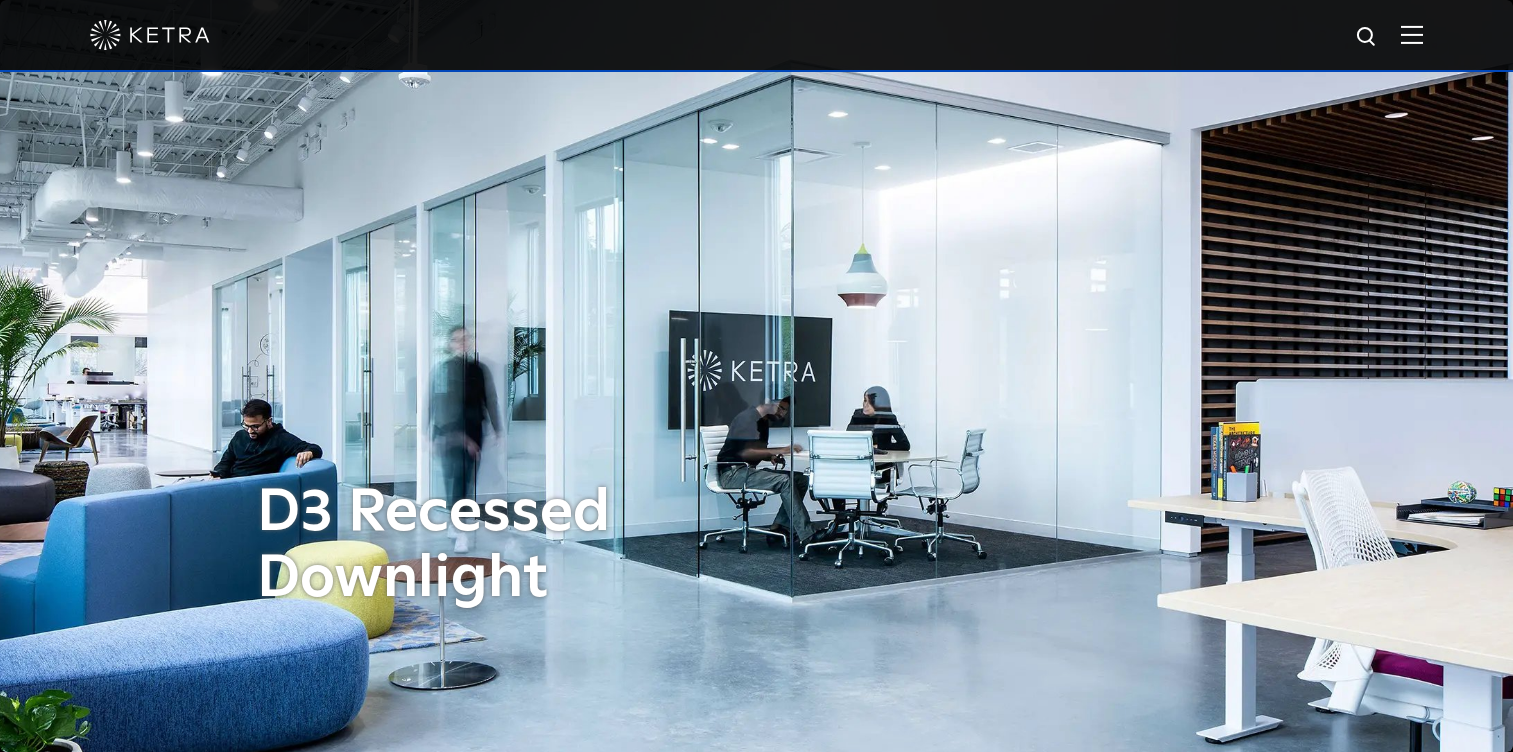 scroll, scrollTop: 0, scrollLeft: 0, axis: both 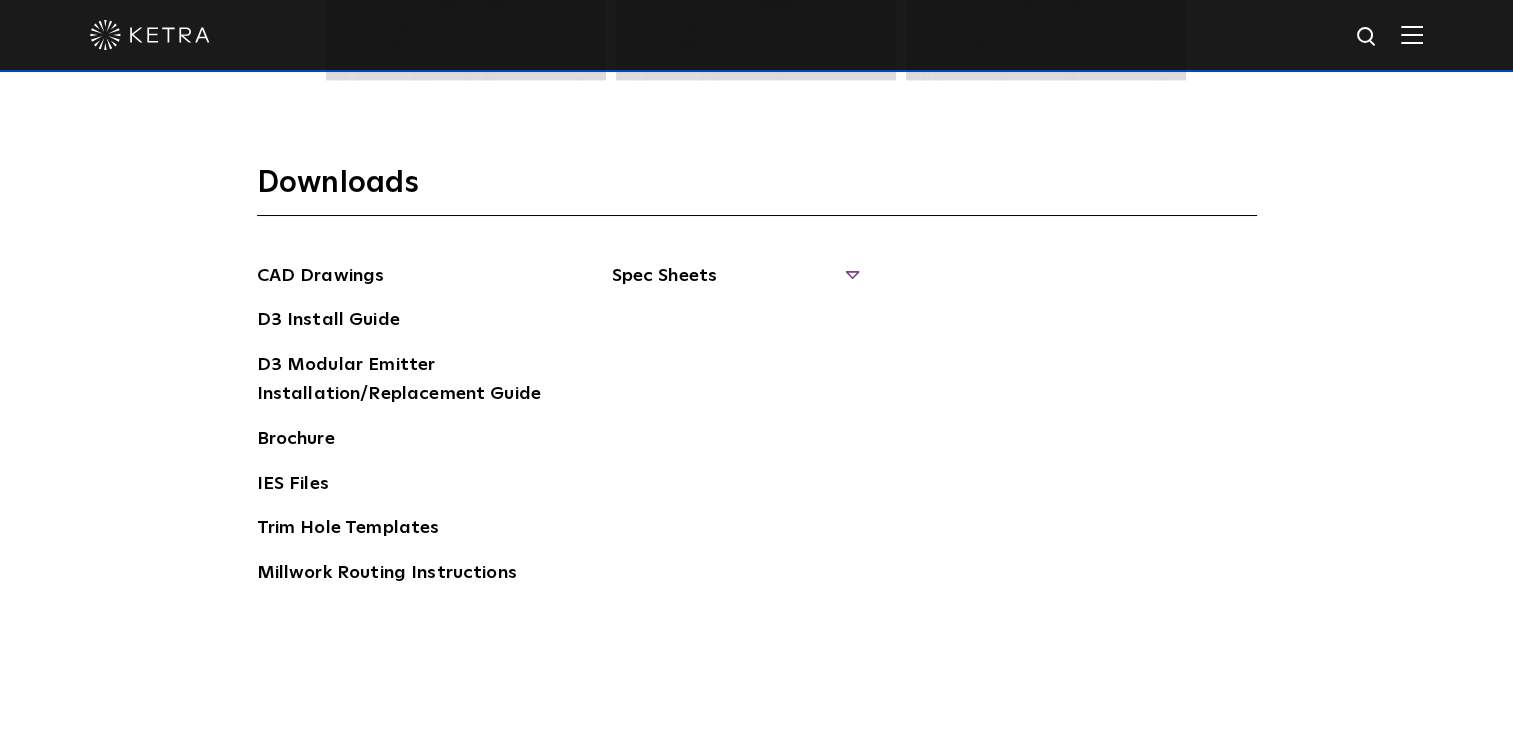 click on "Spec Sheets" at bounding box center [734, 284] 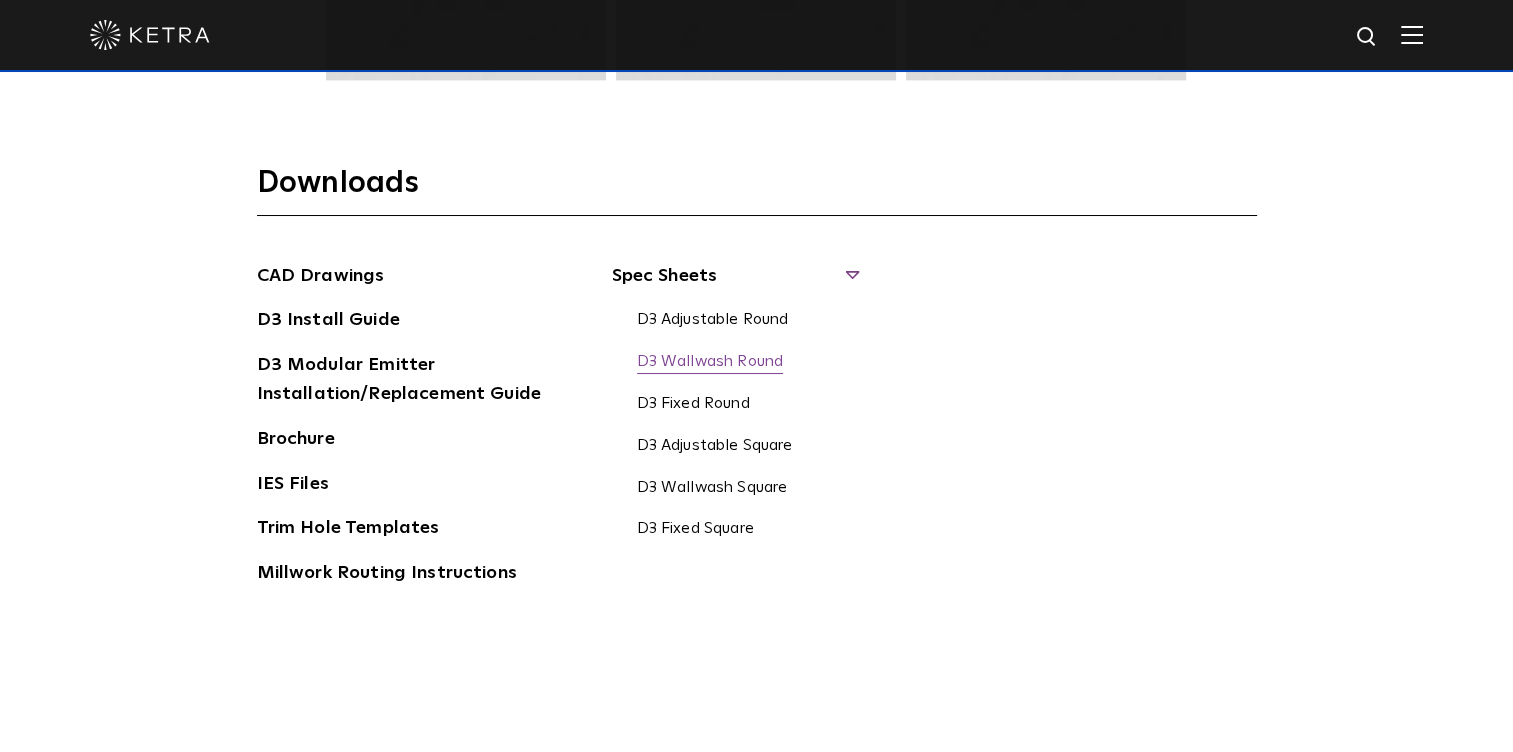 click on "D3 Wallwash Round" at bounding box center [710, 363] 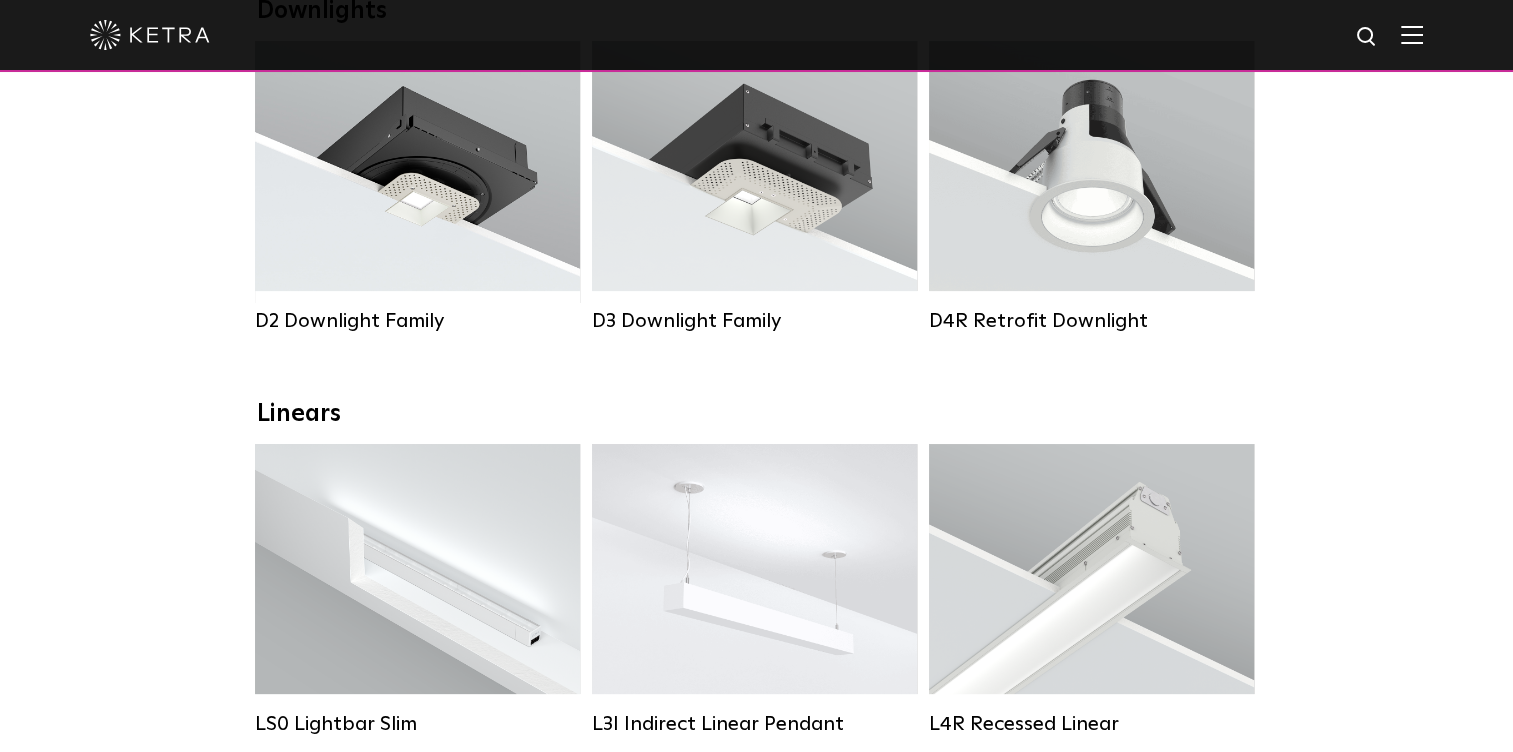 scroll, scrollTop: 0, scrollLeft: 0, axis: both 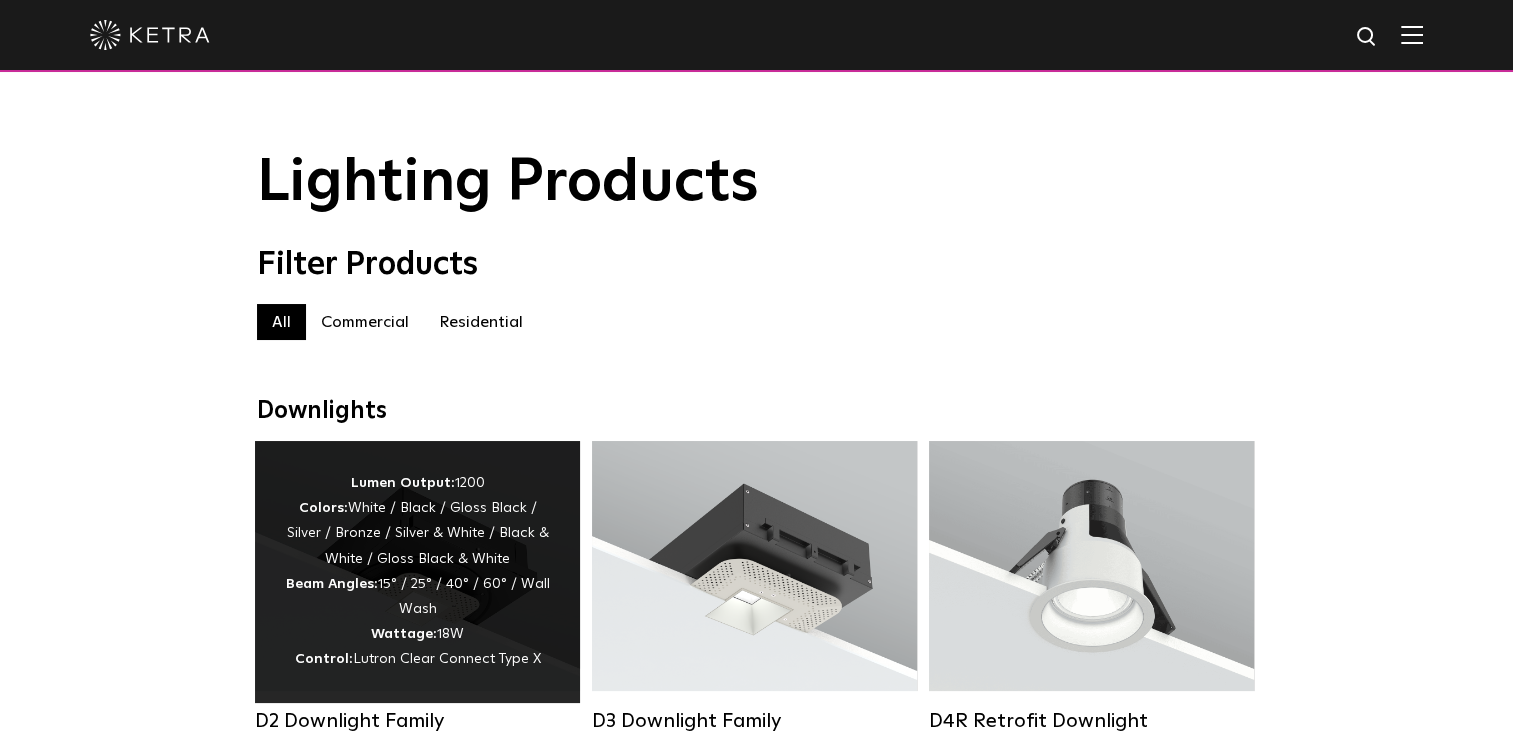 click on "Lumen Output:  1200 Colors:  White / Black / Gloss Black / Silver / Bronze / Silver & White / Black & White / Gloss Black & White  Beam Angles:  15° / 25° / 40° / 60° / Wall Wash Wattage:  18W Control:  Lutron Clear Connect Type X" at bounding box center (417, 572) 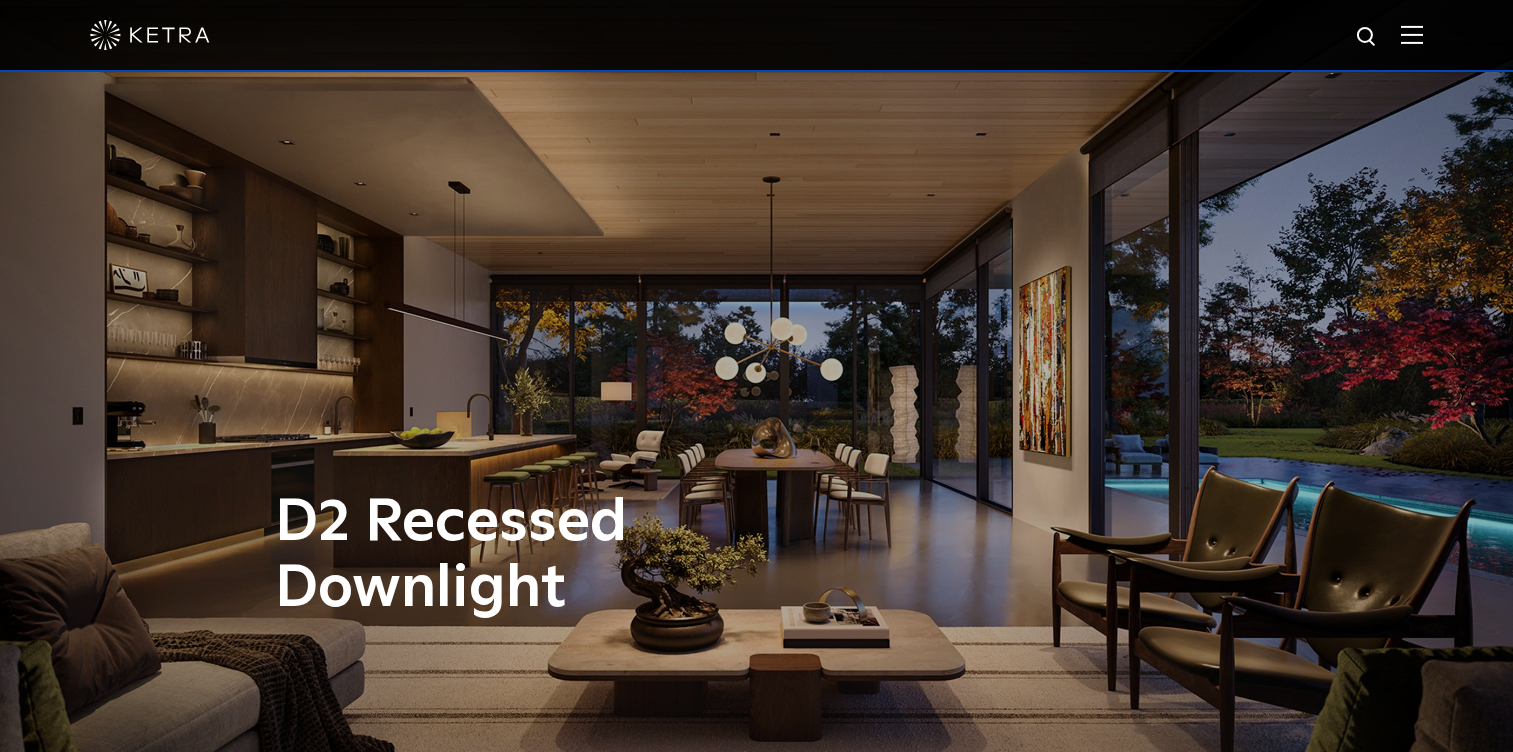 scroll, scrollTop: 0, scrollLeft: 0, axis: both 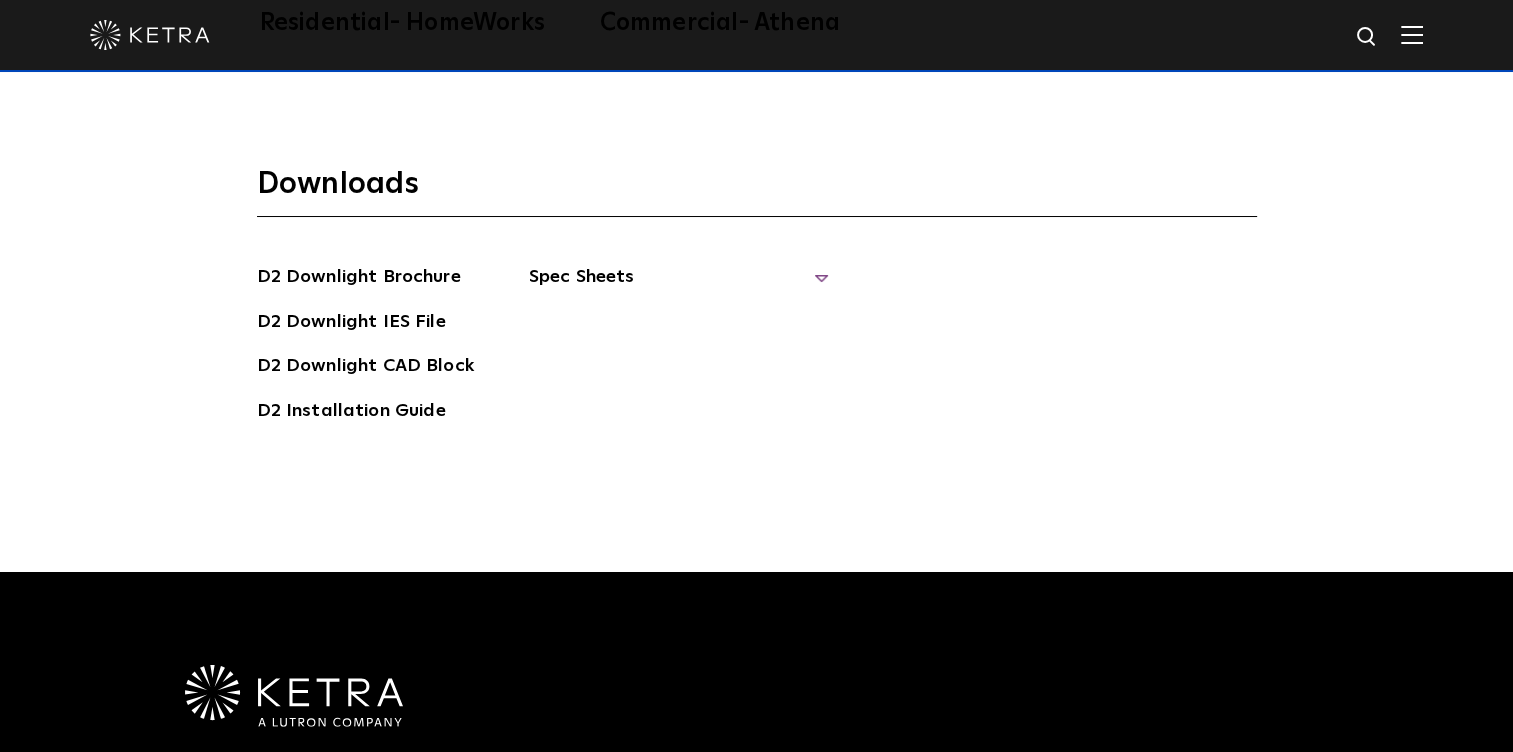 click on "Spec Sheets" at bounding box center (679, 285) 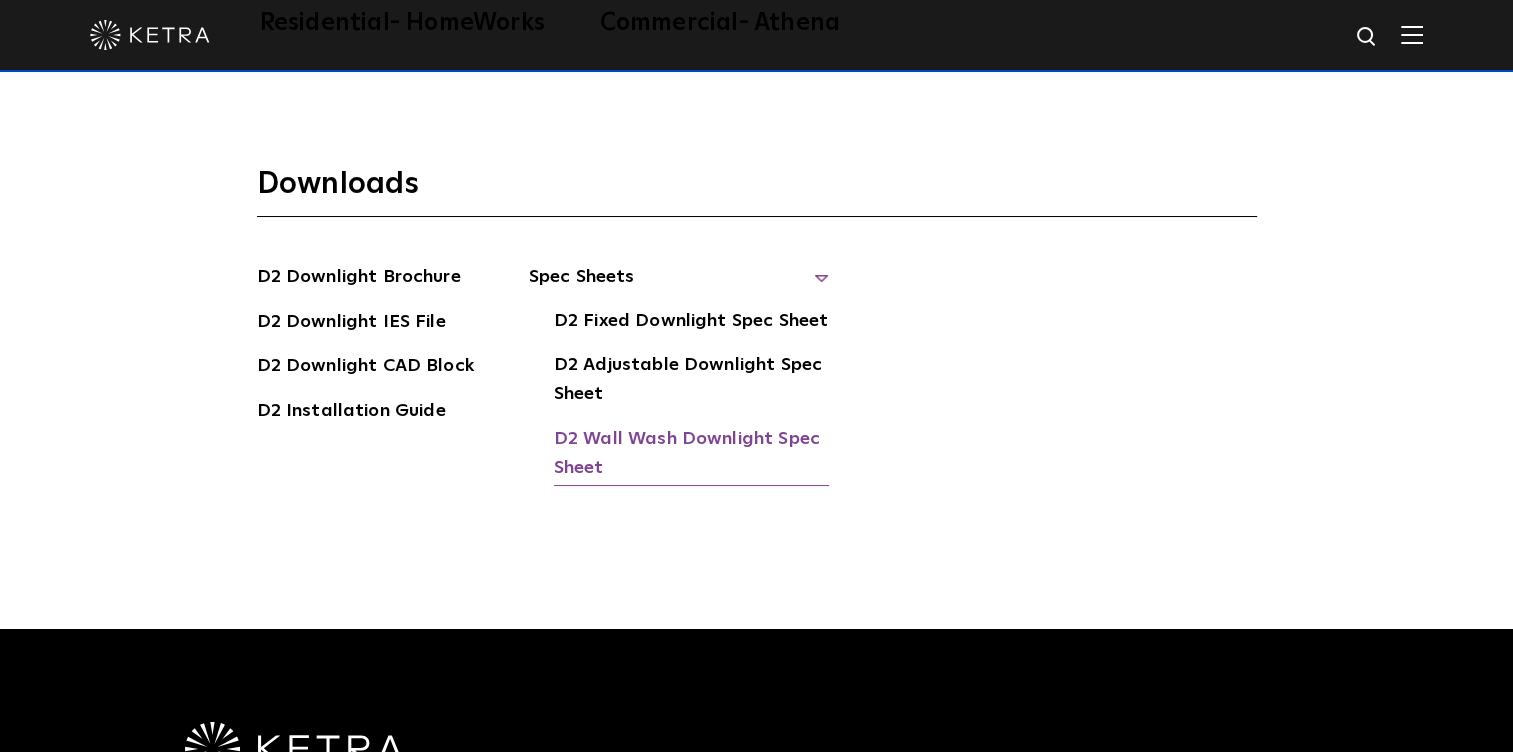 click on "D2 Wall Wash Downlight Spec Sheet" at bounding box center [691, 455] 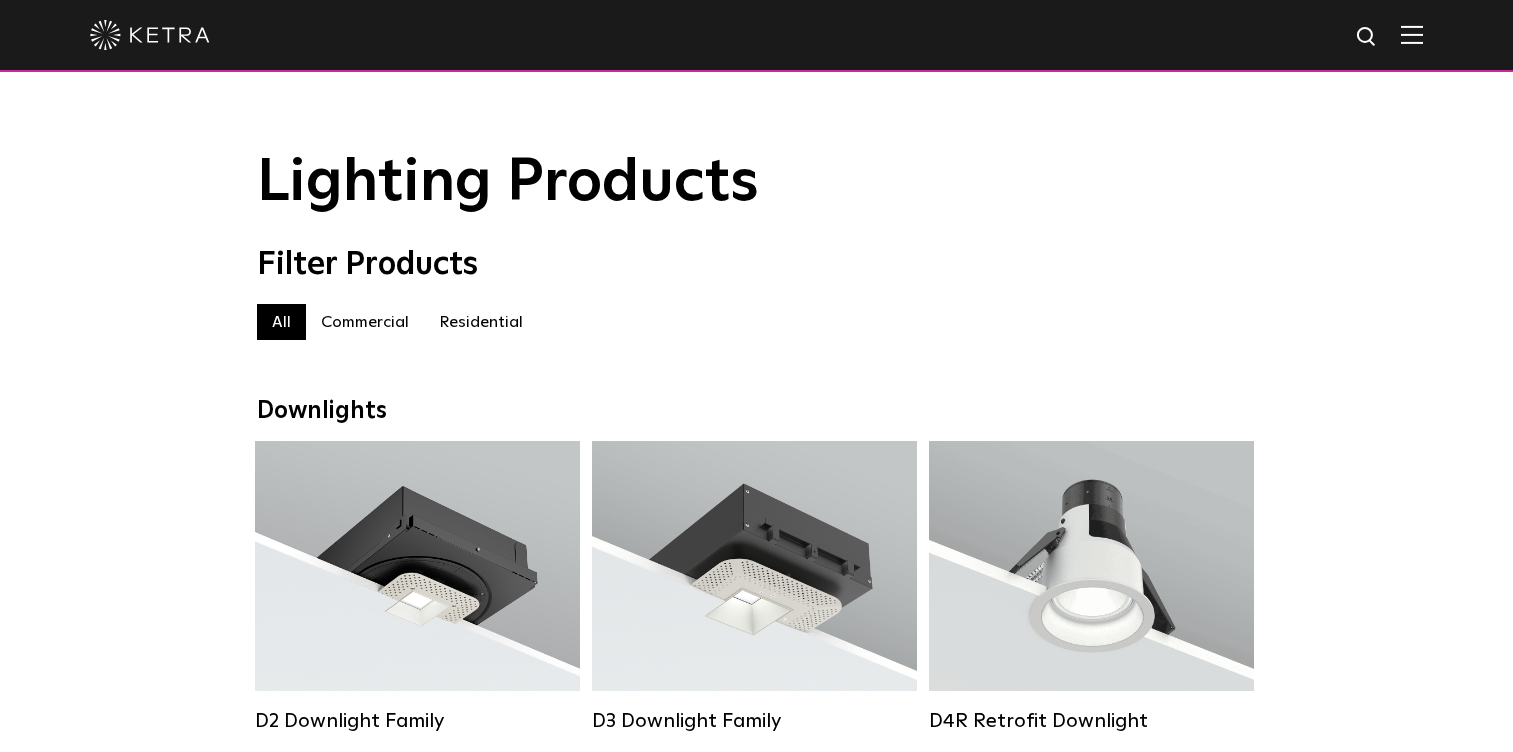 scroll, scrollTop: 0, scrollLeft: 0, axis: both 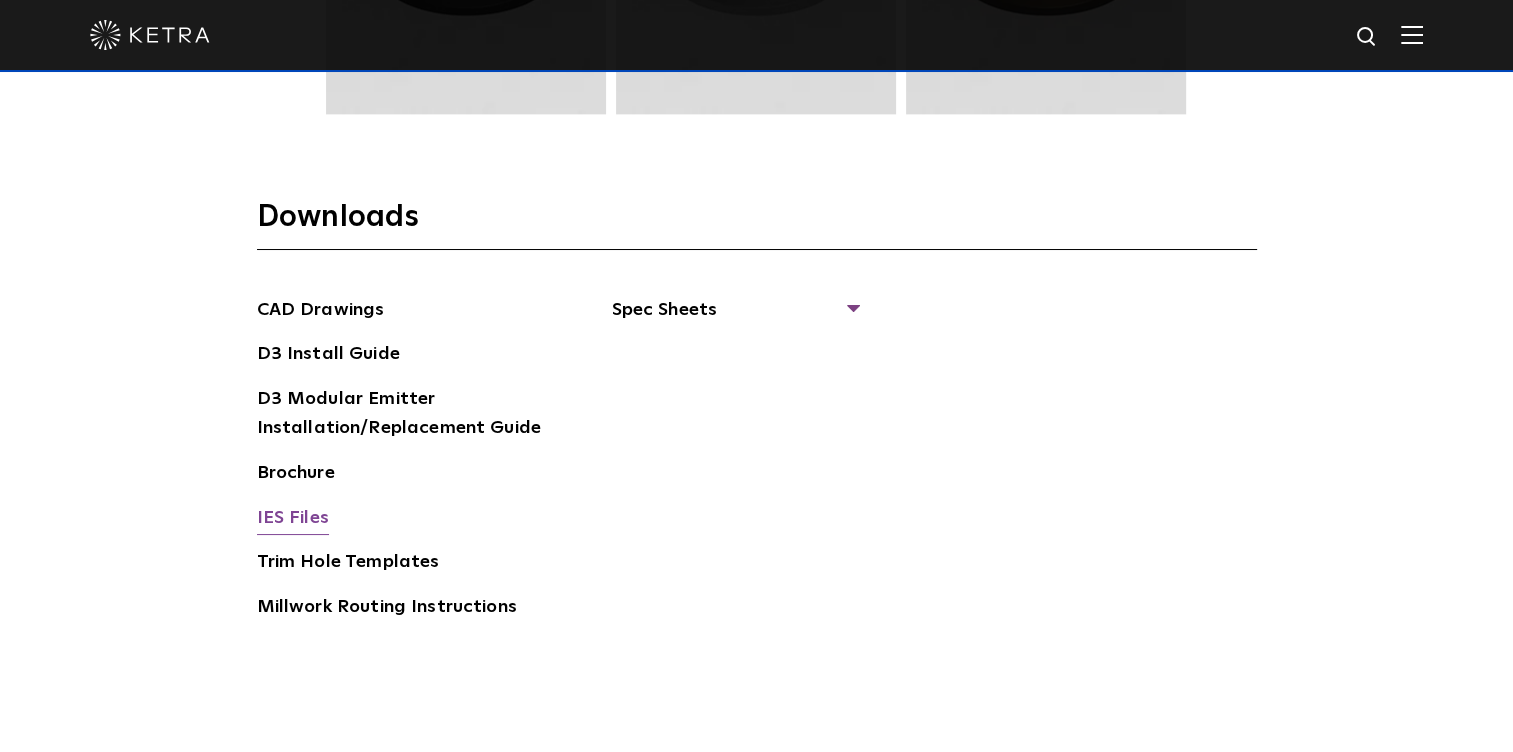 click on "IES Files" at bounding box center [293, 520] 